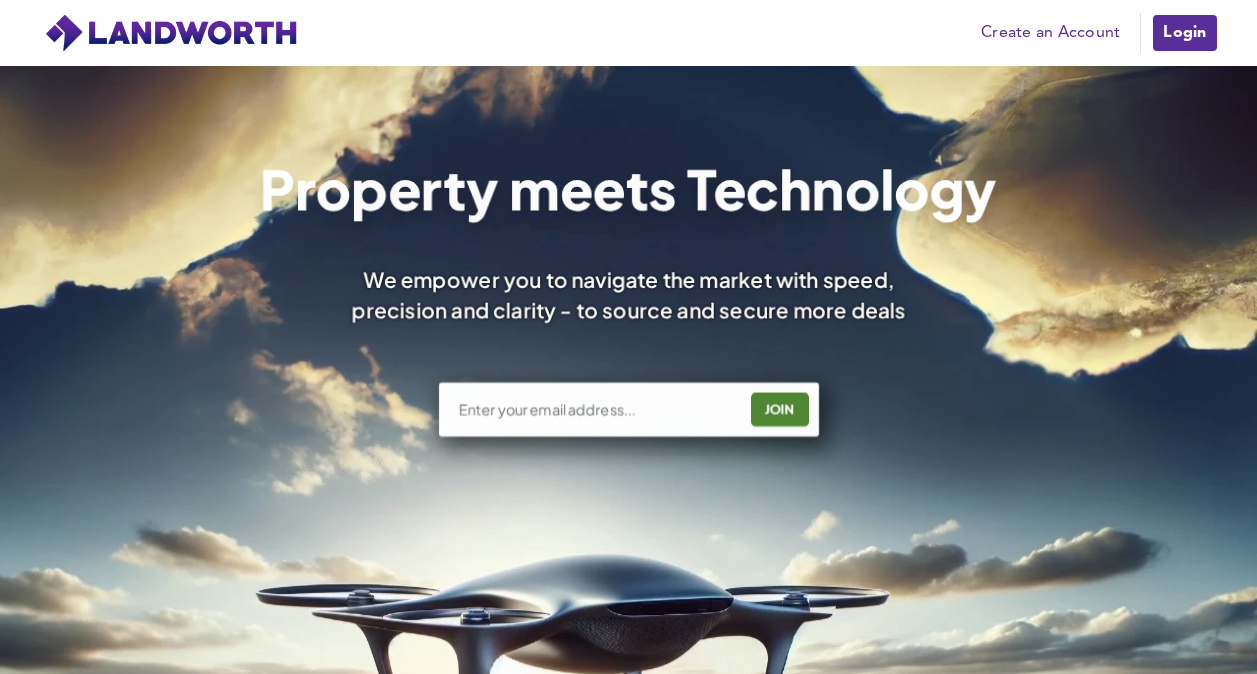 scroll, scrollTop: 0, scrollLeft: 0, axis: both 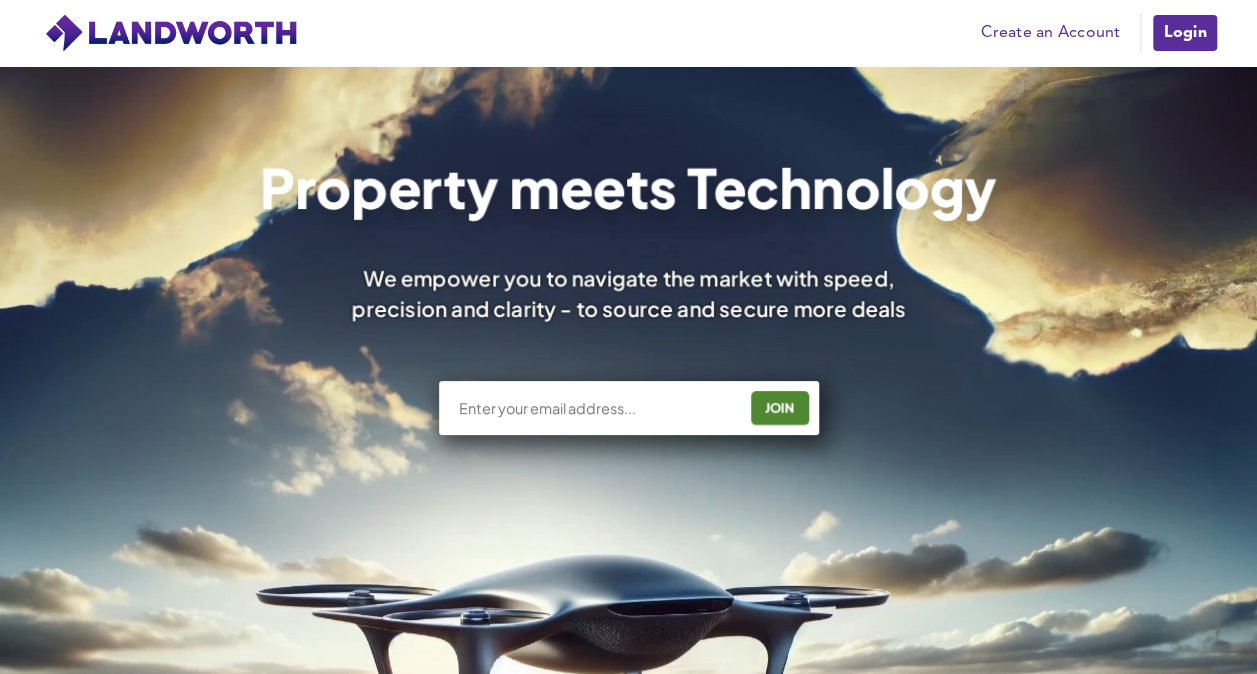 click at bounding box center [595, 408] 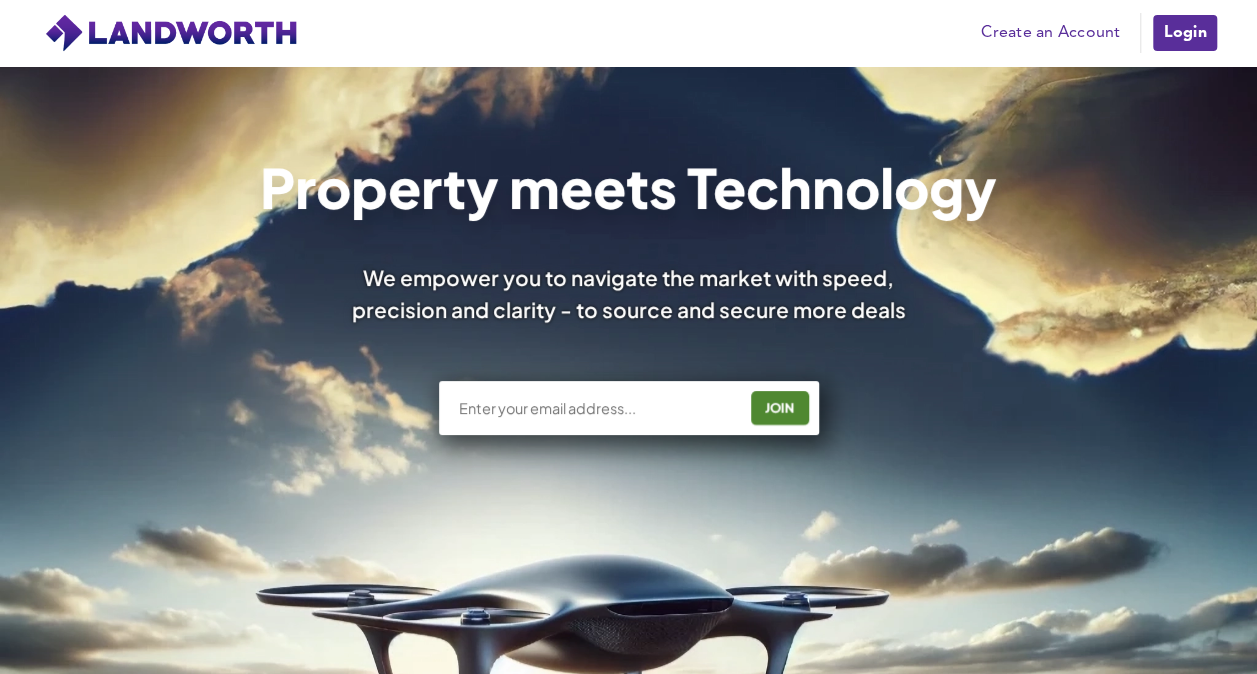 type on "[FIRST]@[EXAMPLE.COM]" 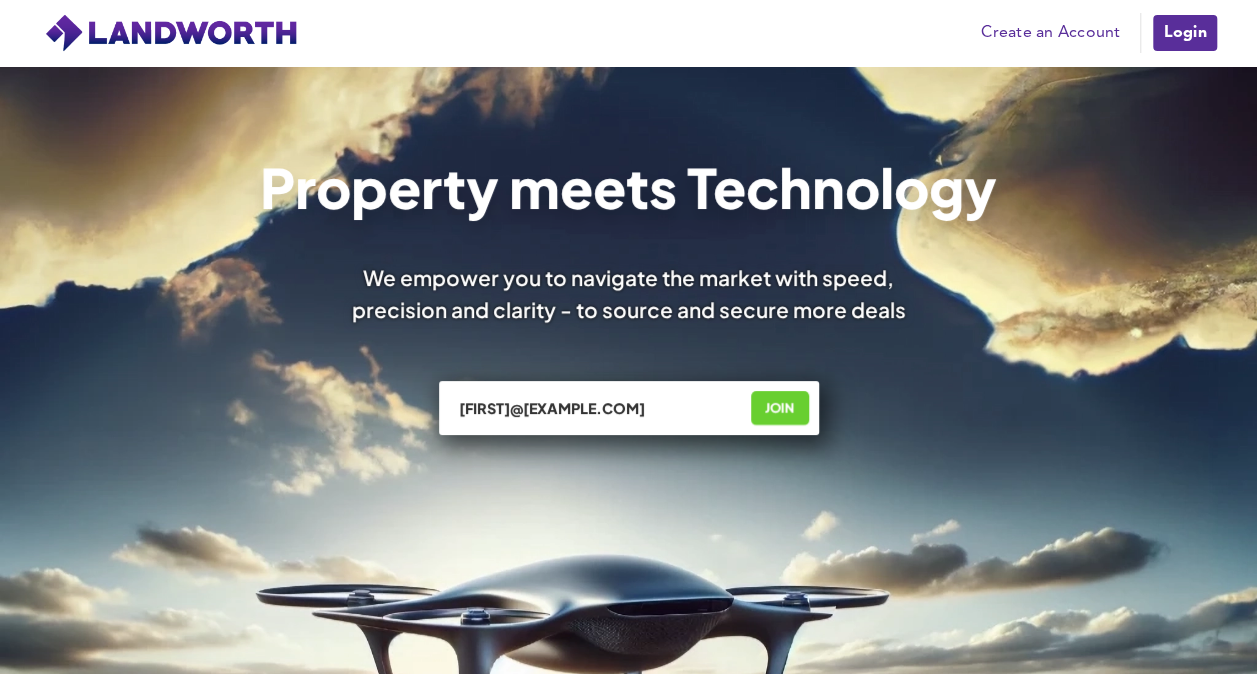 click on "JOIN" at bounding box center [779, 408] 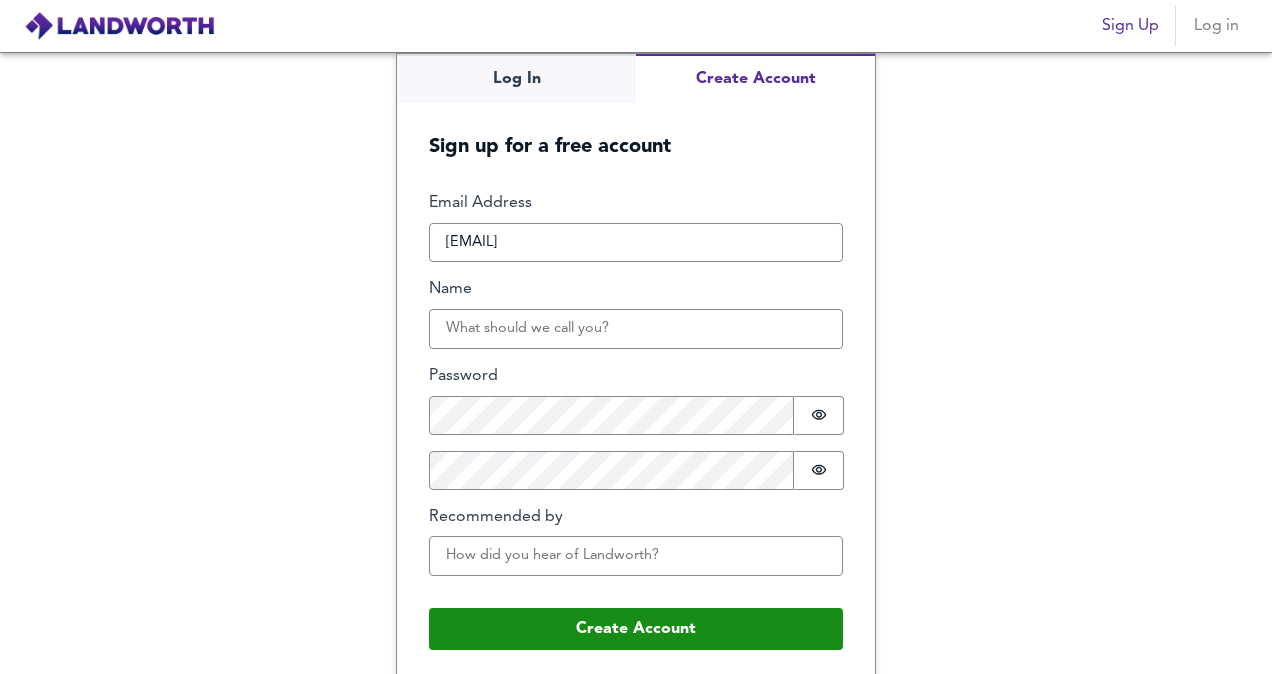 scroll, scrollTop: 0, scrollLeft: 0, axis: both 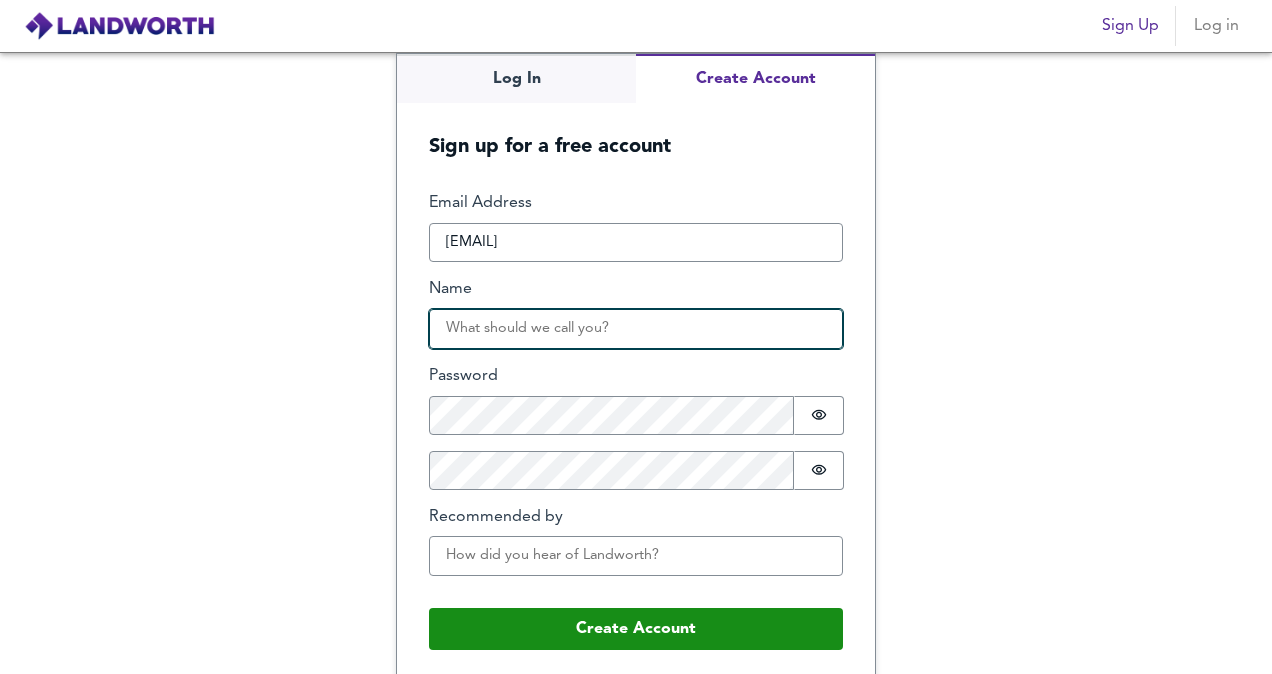 click on "Name" at bounding box center (636, 329) 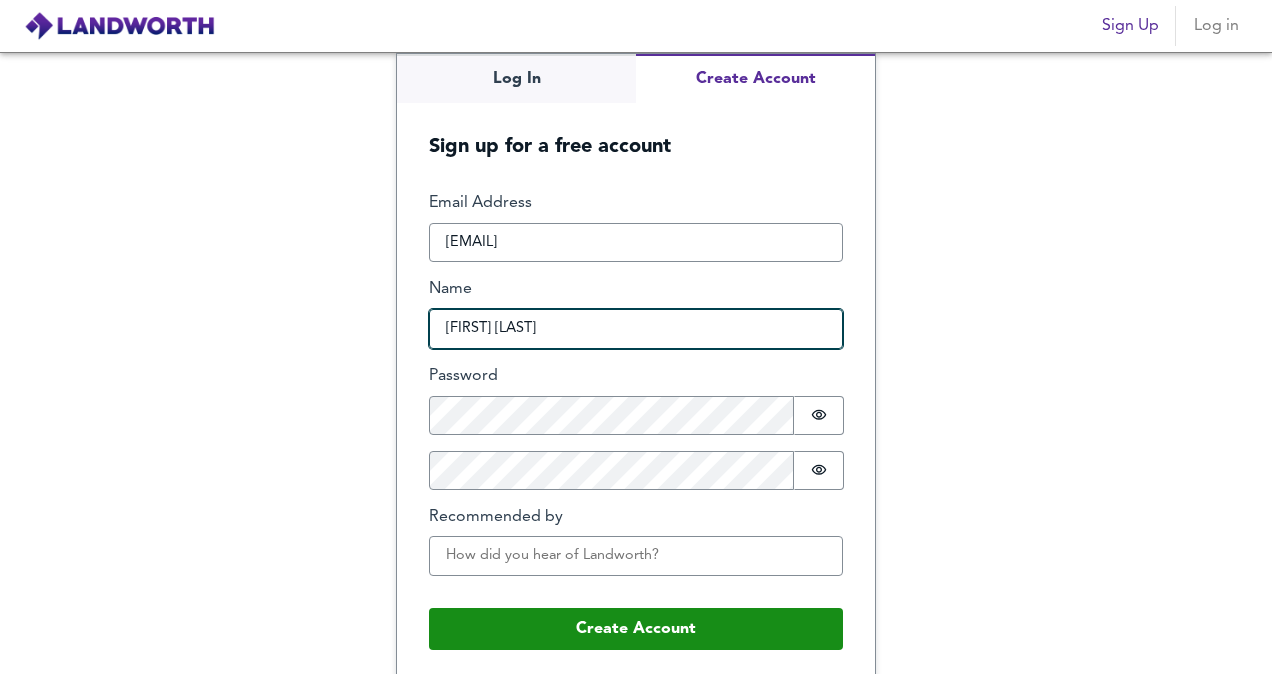 click on "hanish Thakeria" at bounding box center [636, 329] 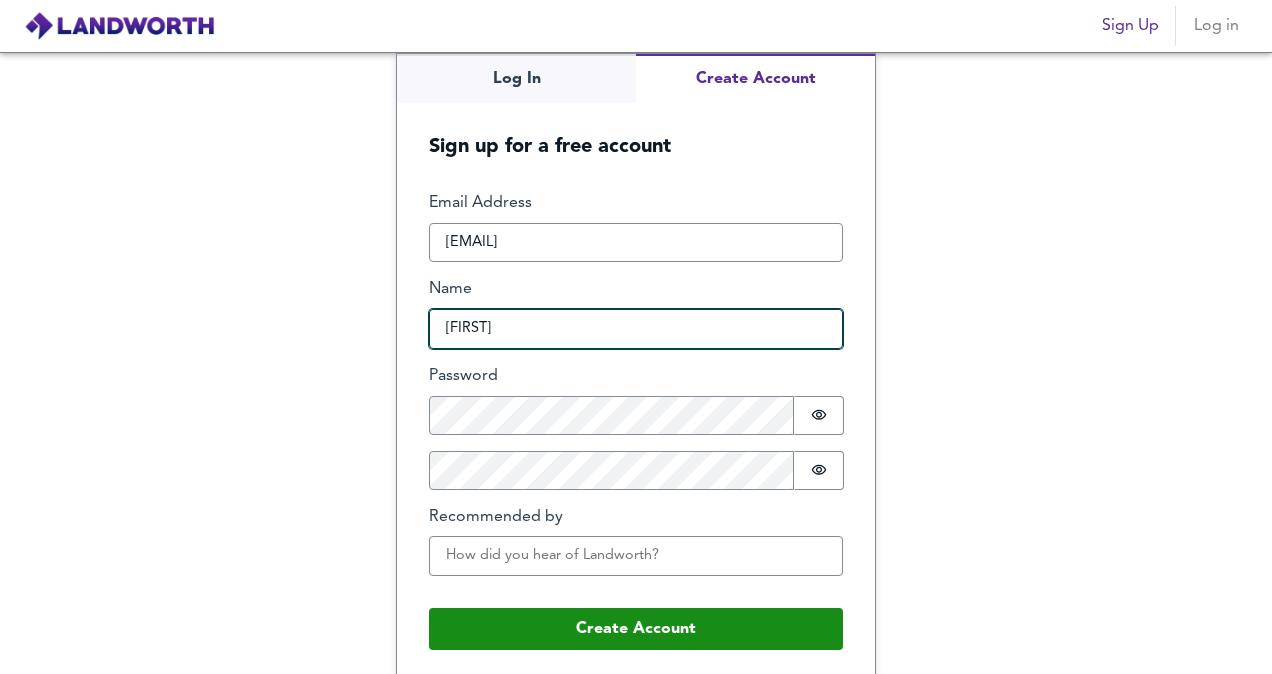 type on "hanish" 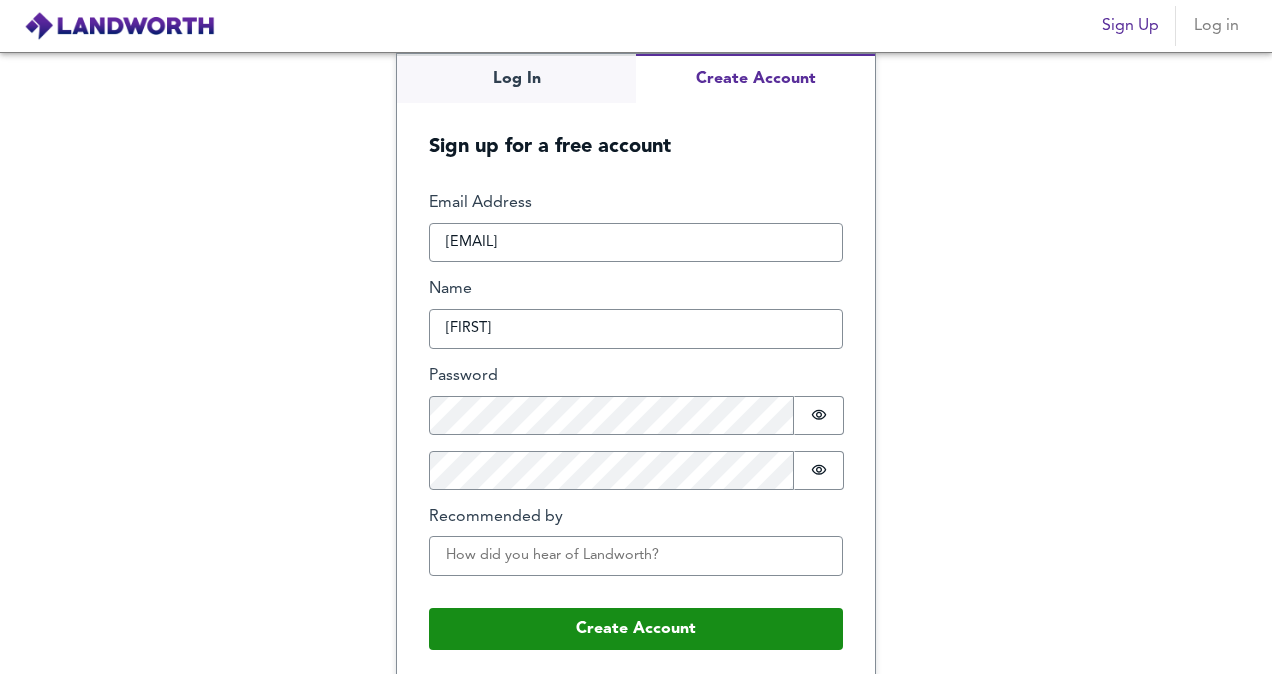 click on "Log In Create Account Sign up for a free account Email Address hanish@phoenix-lr.com Name hanish Password Password is hidden Confirm Password Password is hidden Recommended by Buffer Create Account" at bounding box center [636, 363] 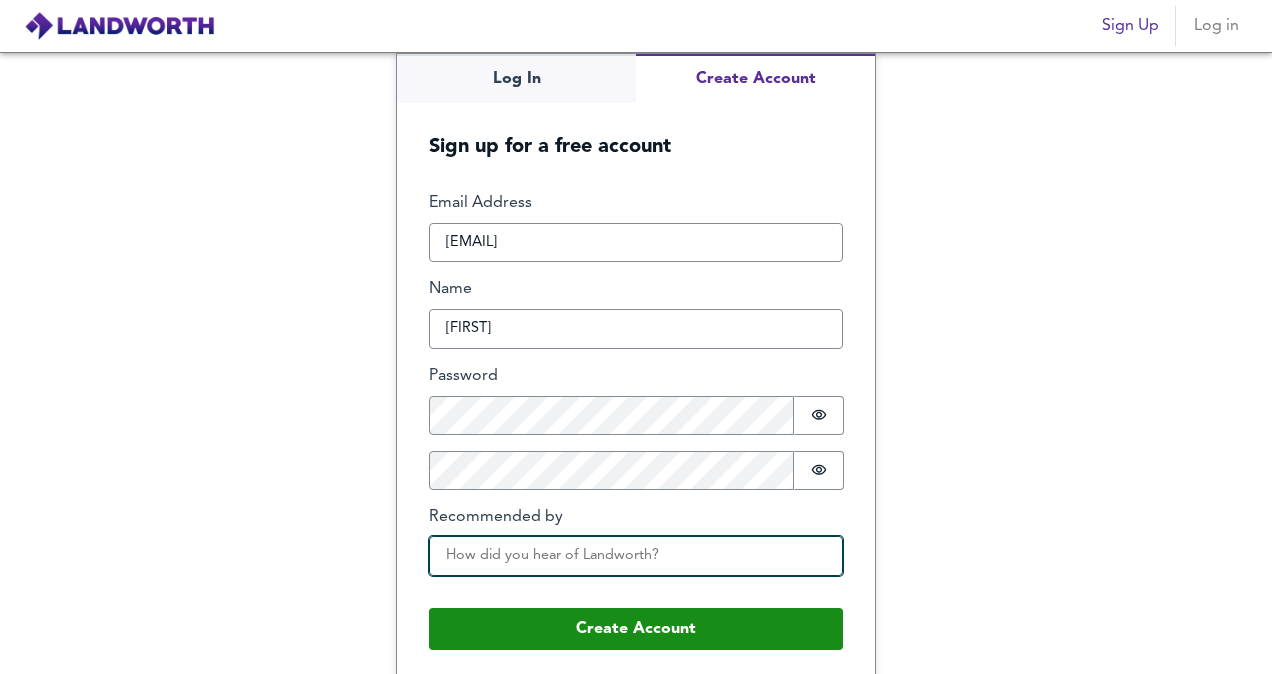 click on "Recommended by" at bounding box center (636, 556) 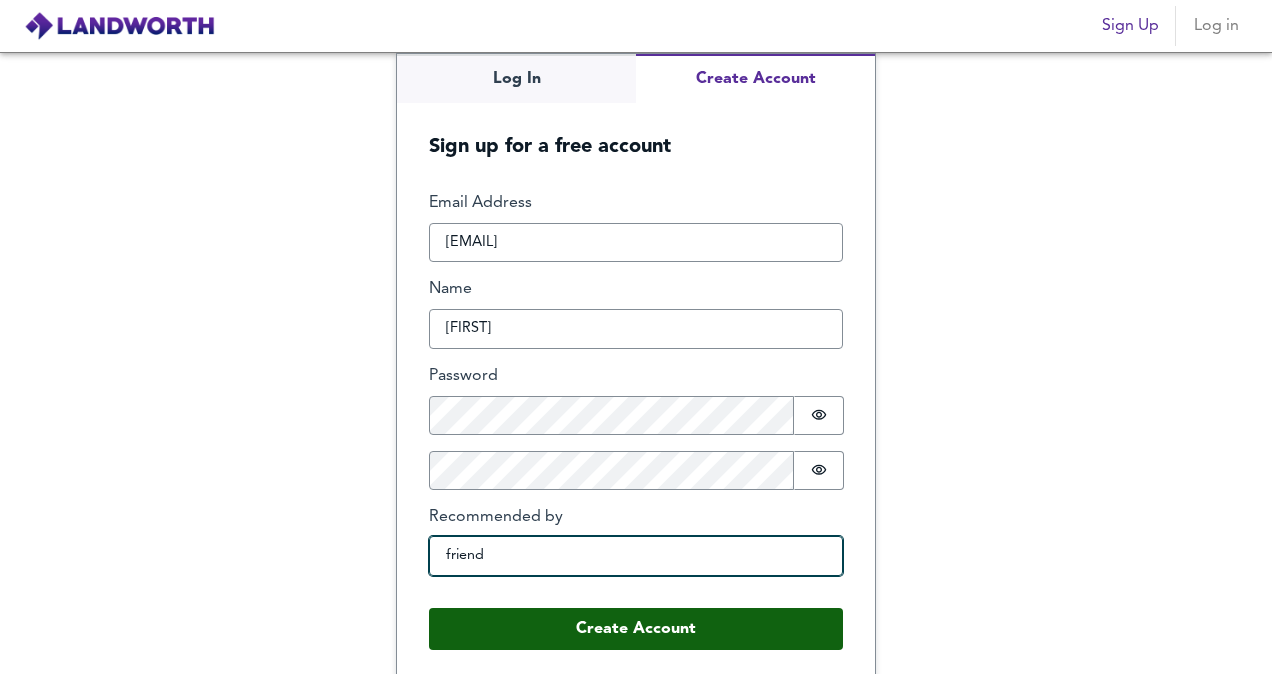 type on "friend" 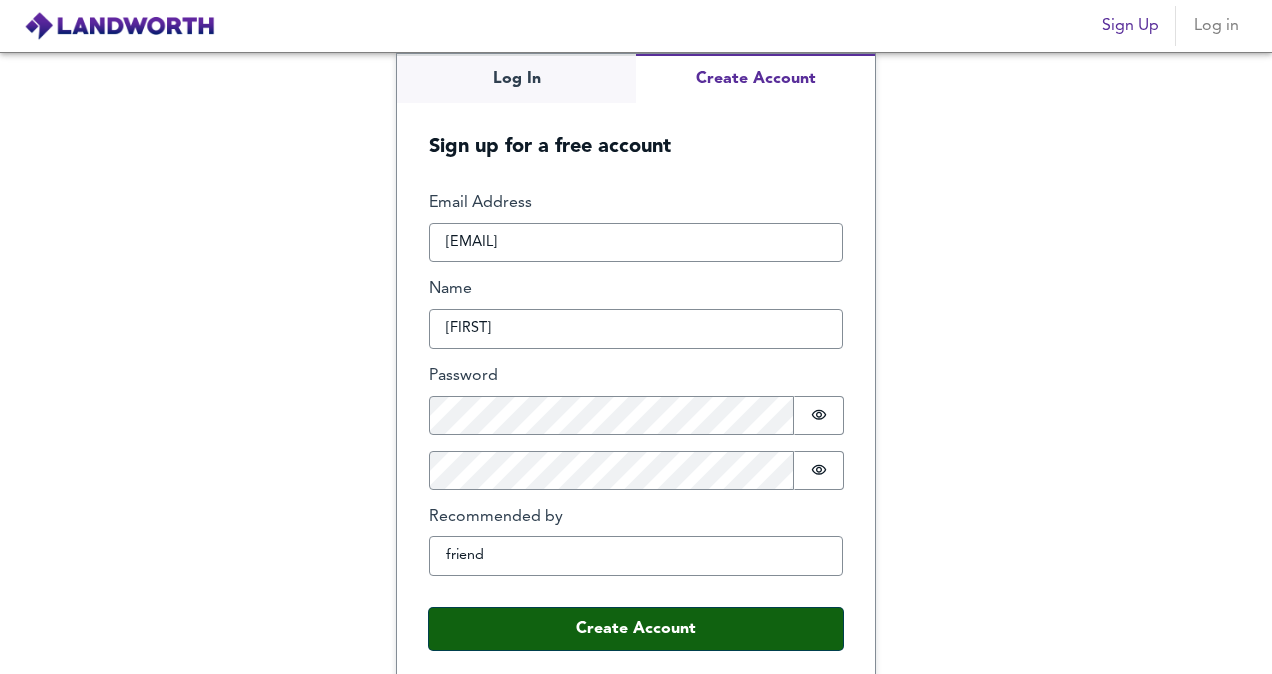 click on "Create Account" at bounding box center (636, 629) 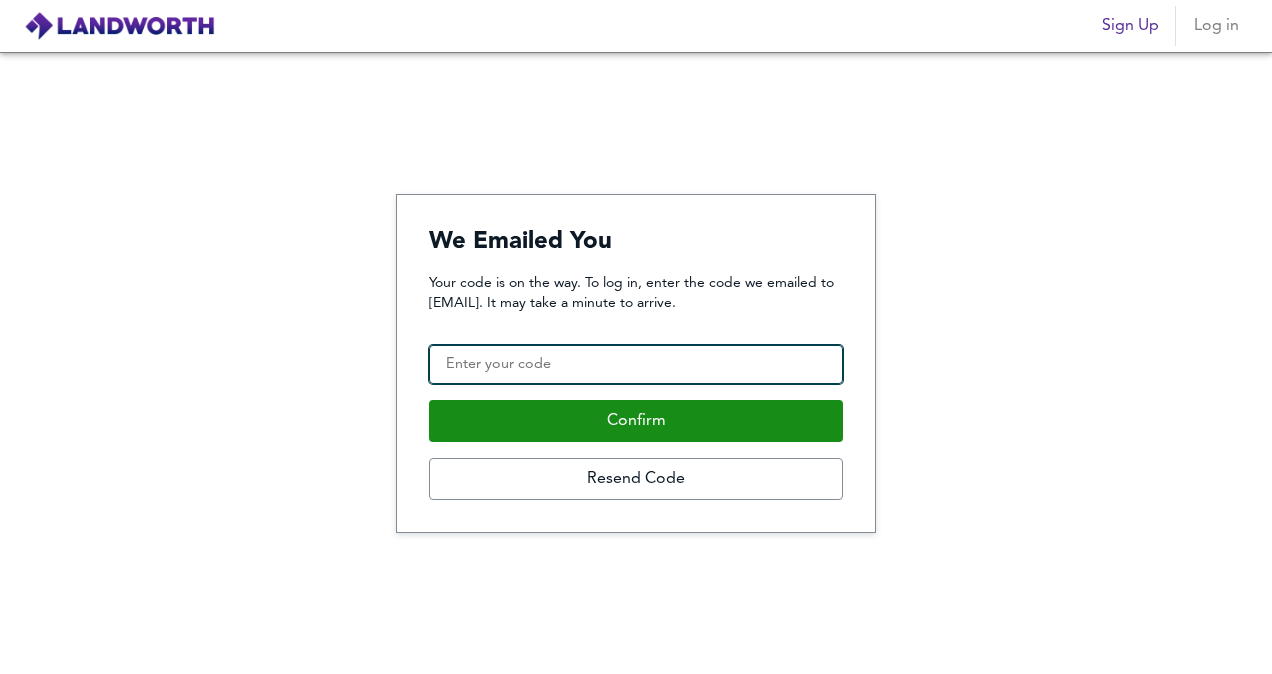 click on "Confirmation Code" at bounding box center (636, 365) 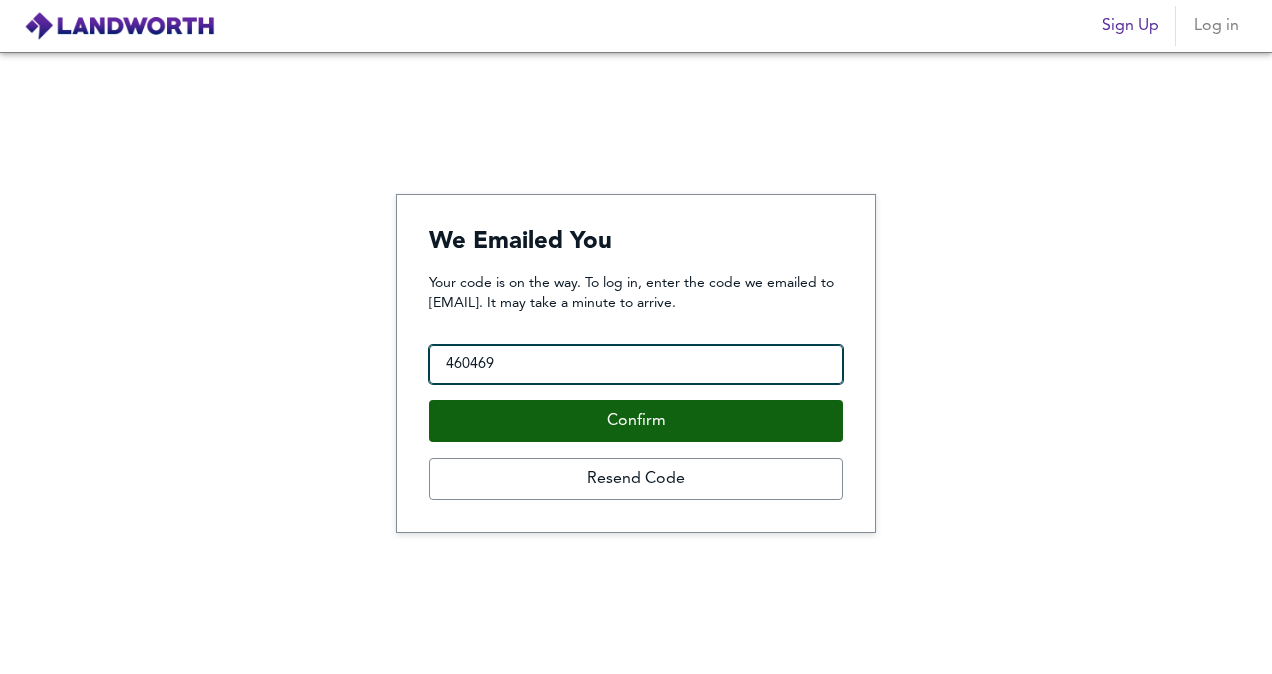 type on "460469" 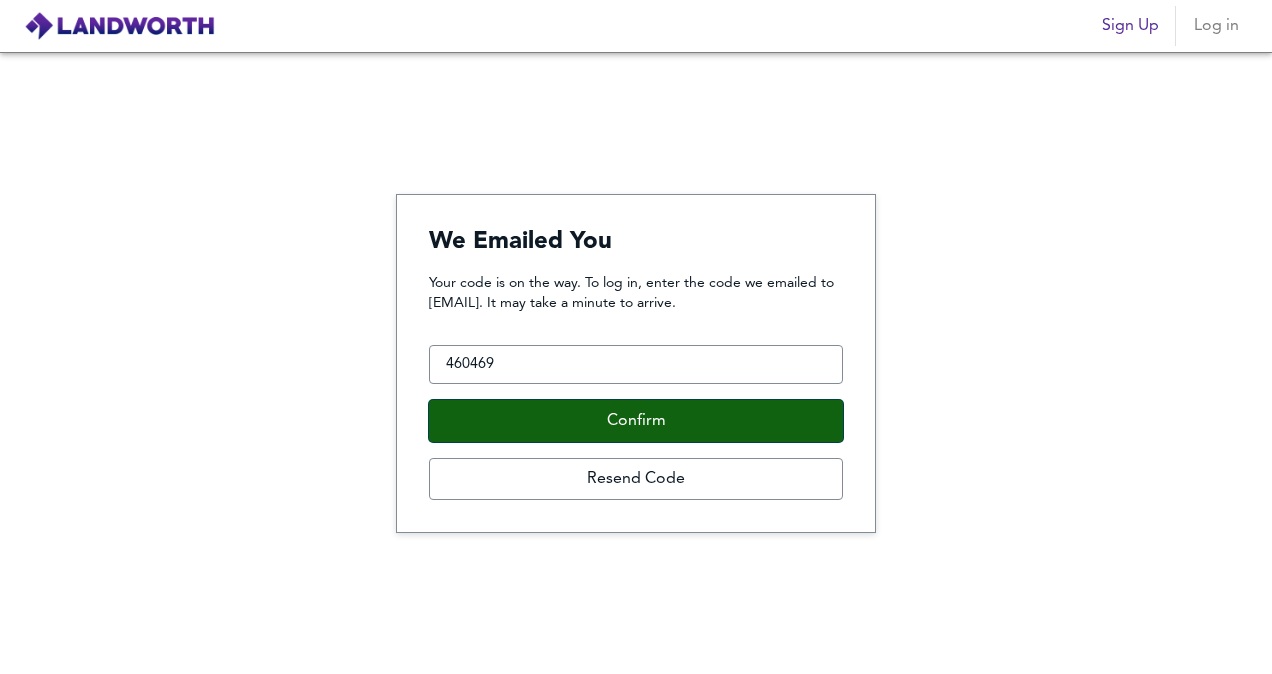click on "Confirm" at bounding box center (636, 421) 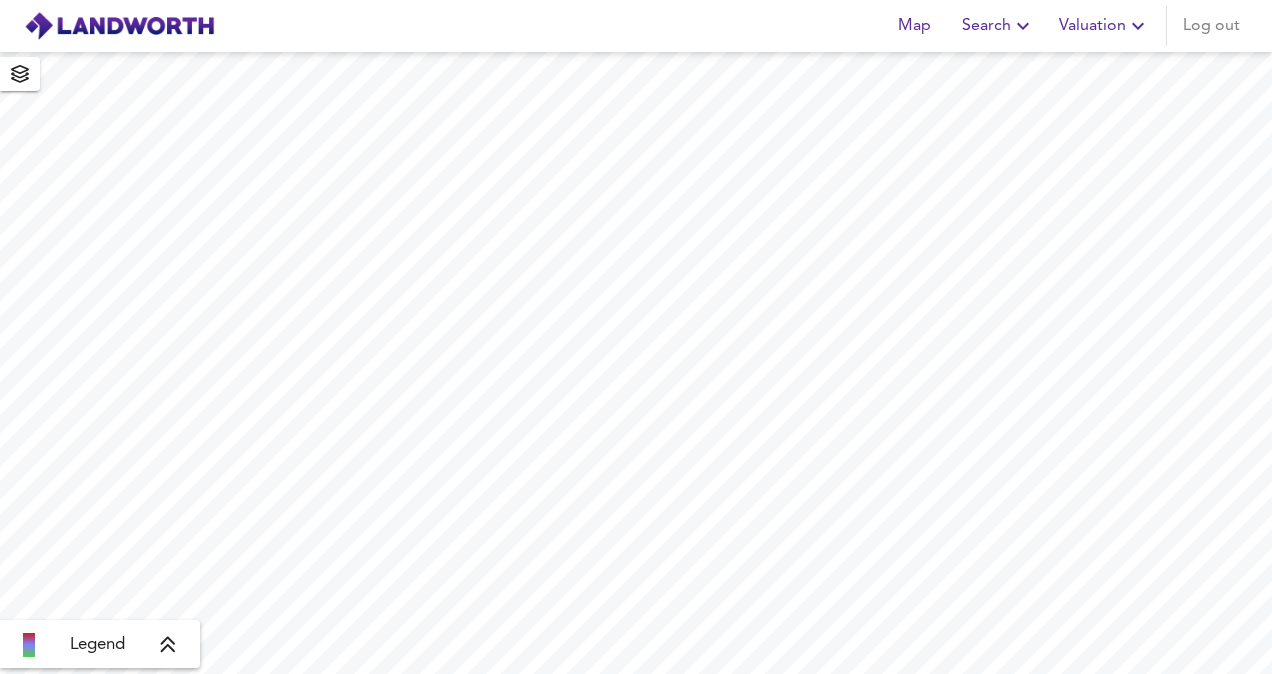 scroll, scrollTop: 0, scrollLeft: 0, axis: both 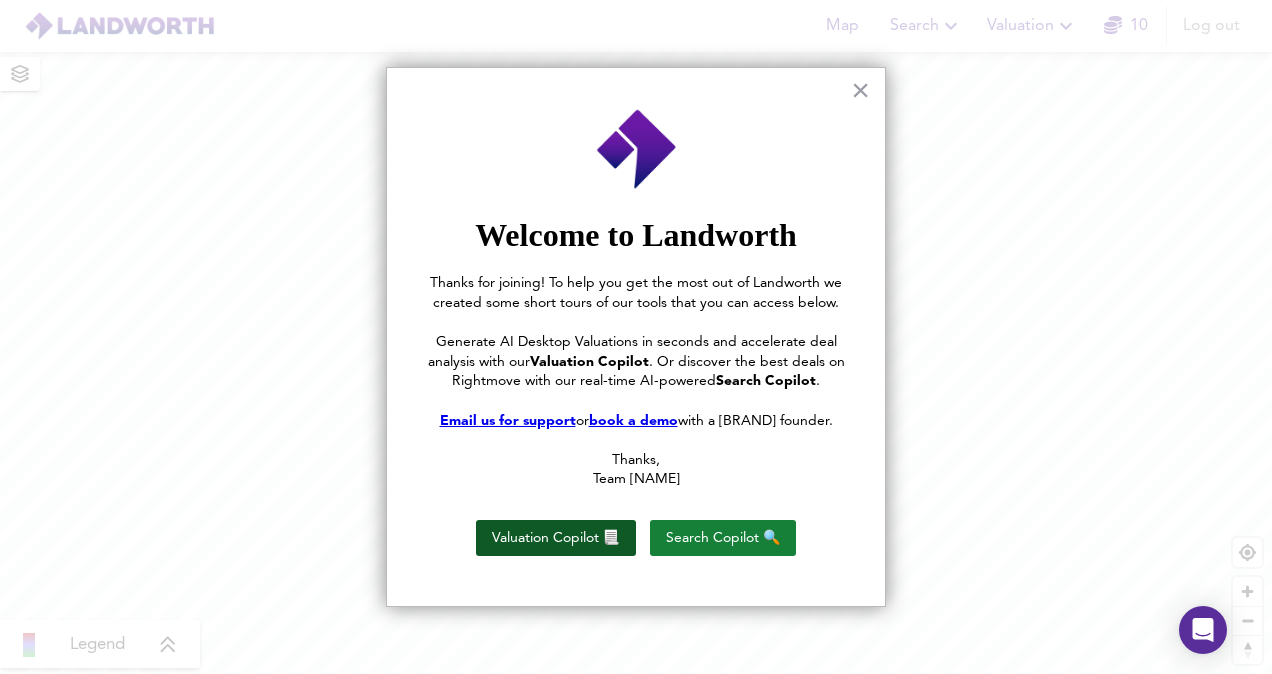 click on "Valuation Copilot 📃" at bounding box center [556, 538] 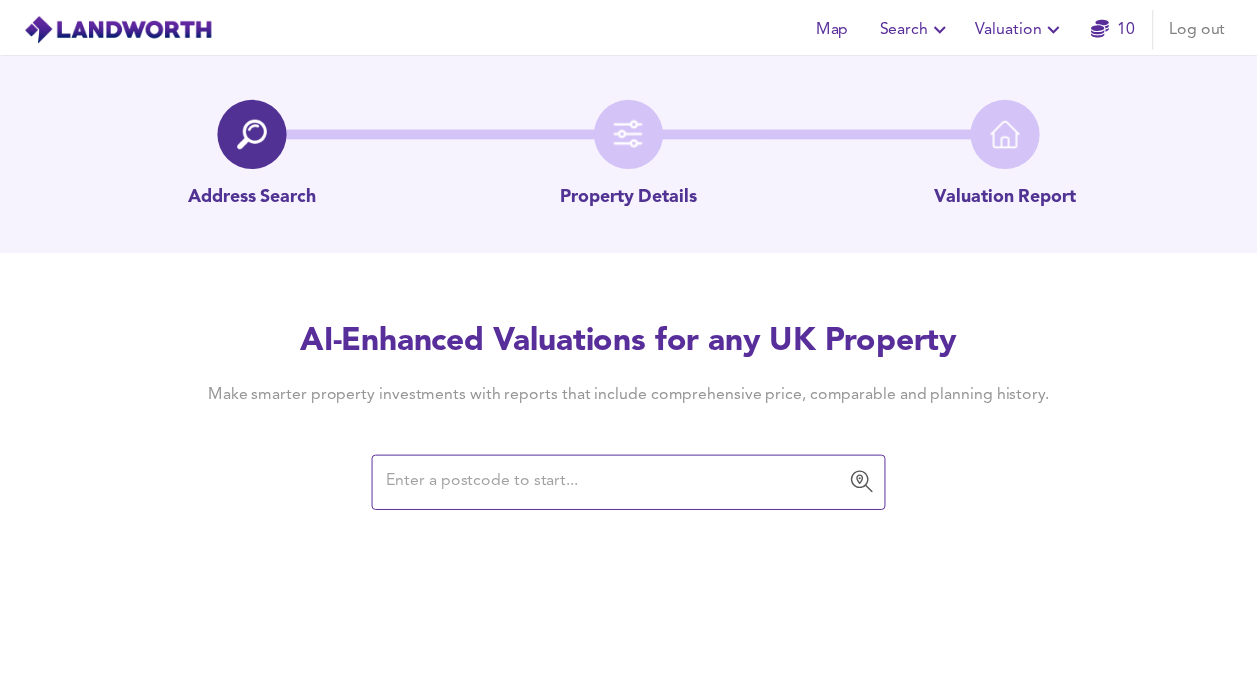 scroll, scrollTop: 0, scrollLeft: 0, axis: both 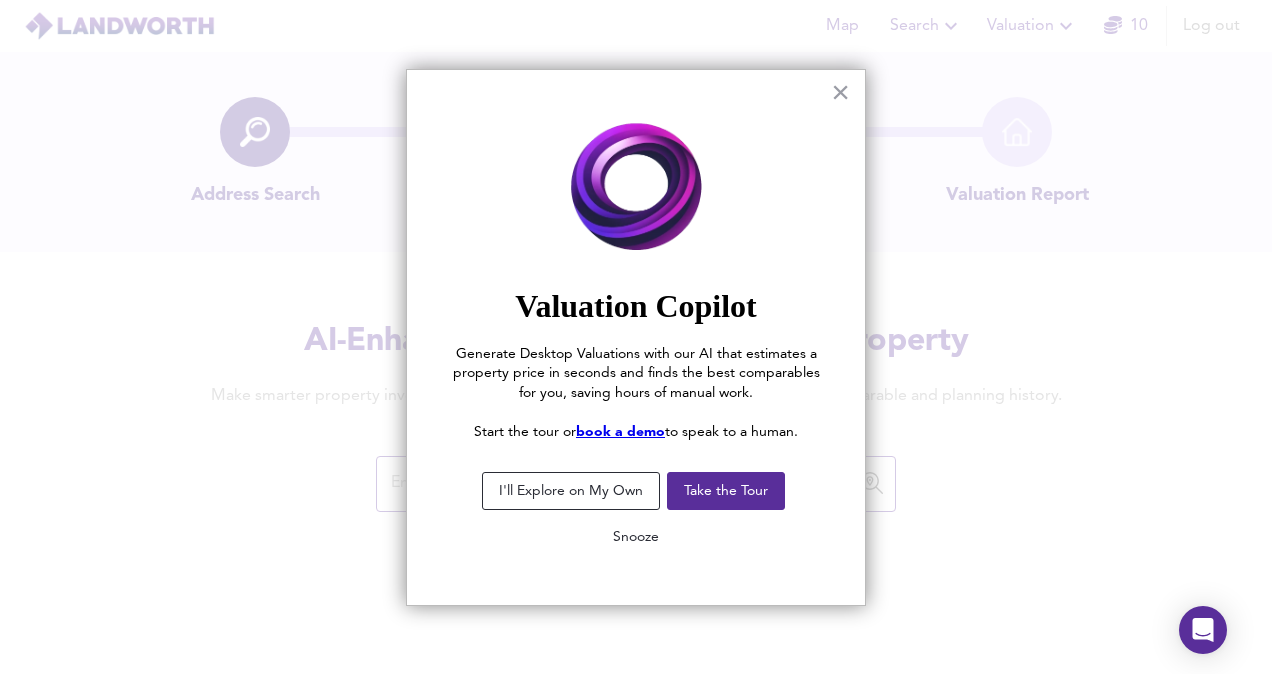 click on "Snooze" at bounding box center (636, 537) 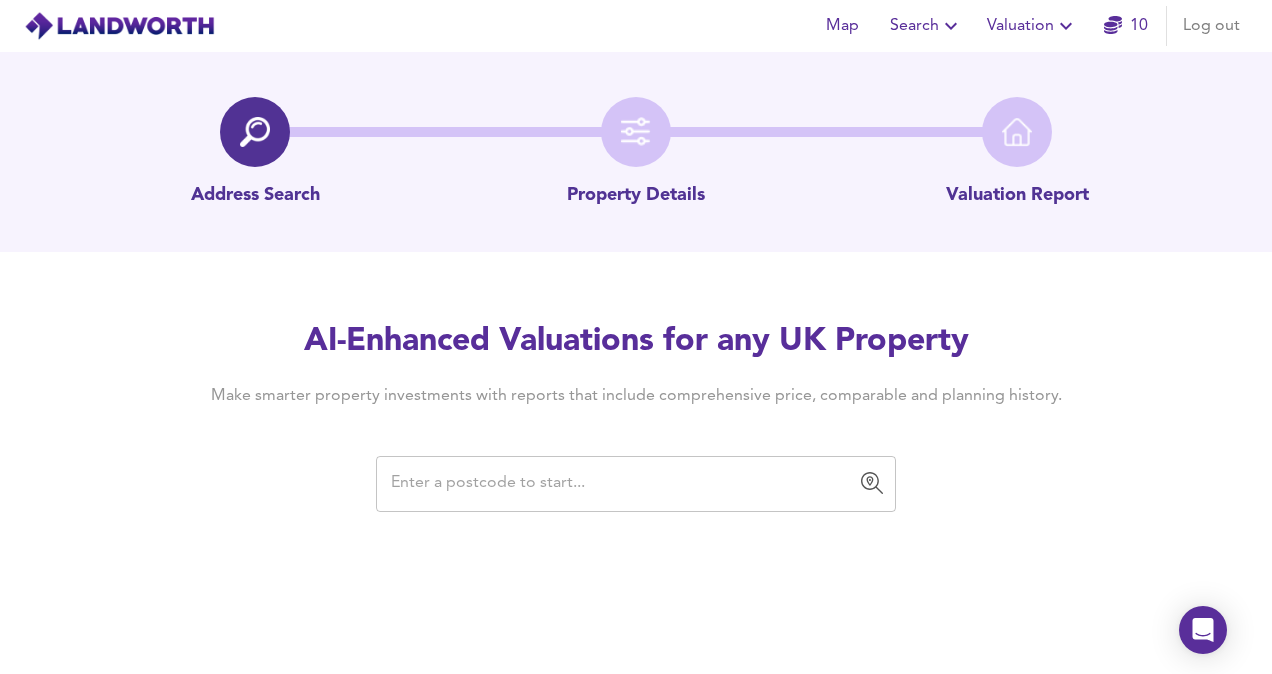 click at bounding box center (621, 484) 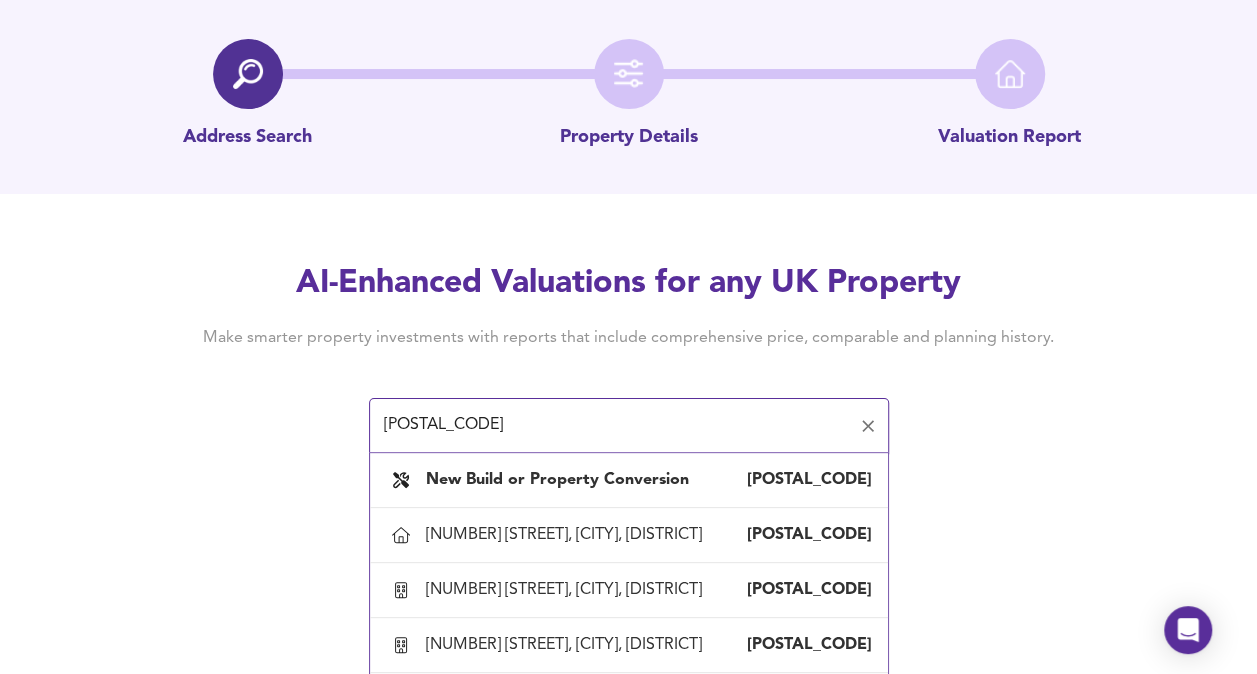 scroll, scrollTop: 64, scrollLeft: 0, axis: vertical 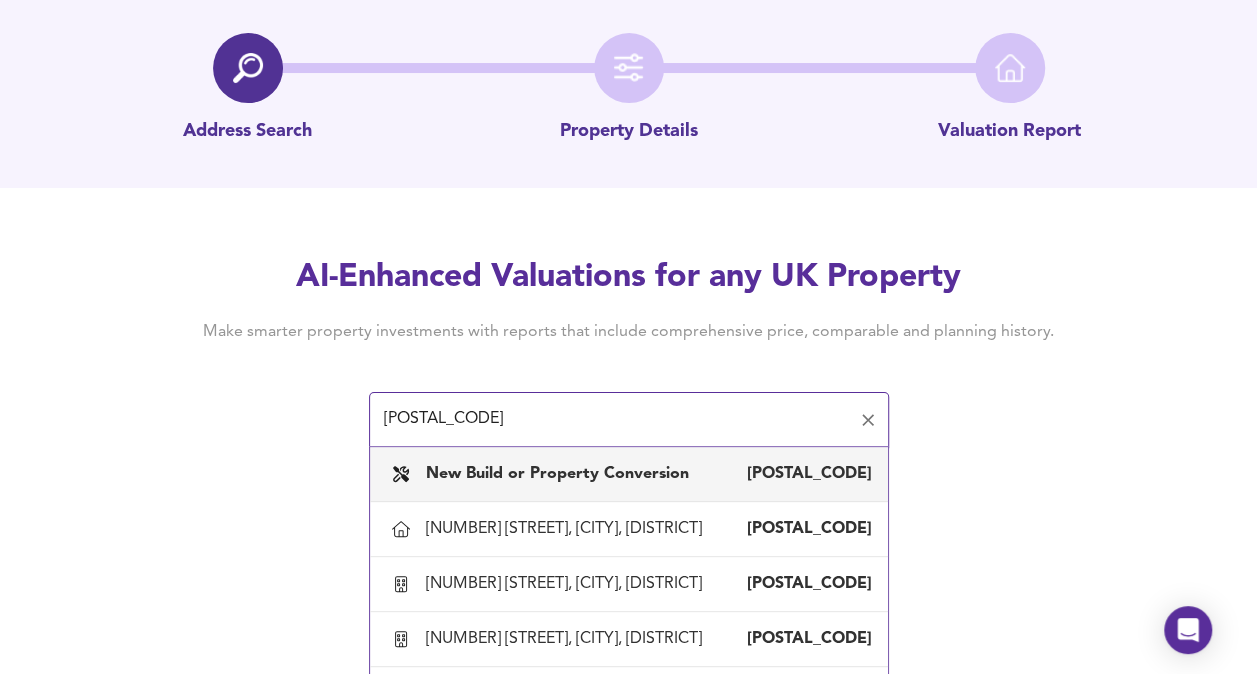 type on "nw10 8uj" 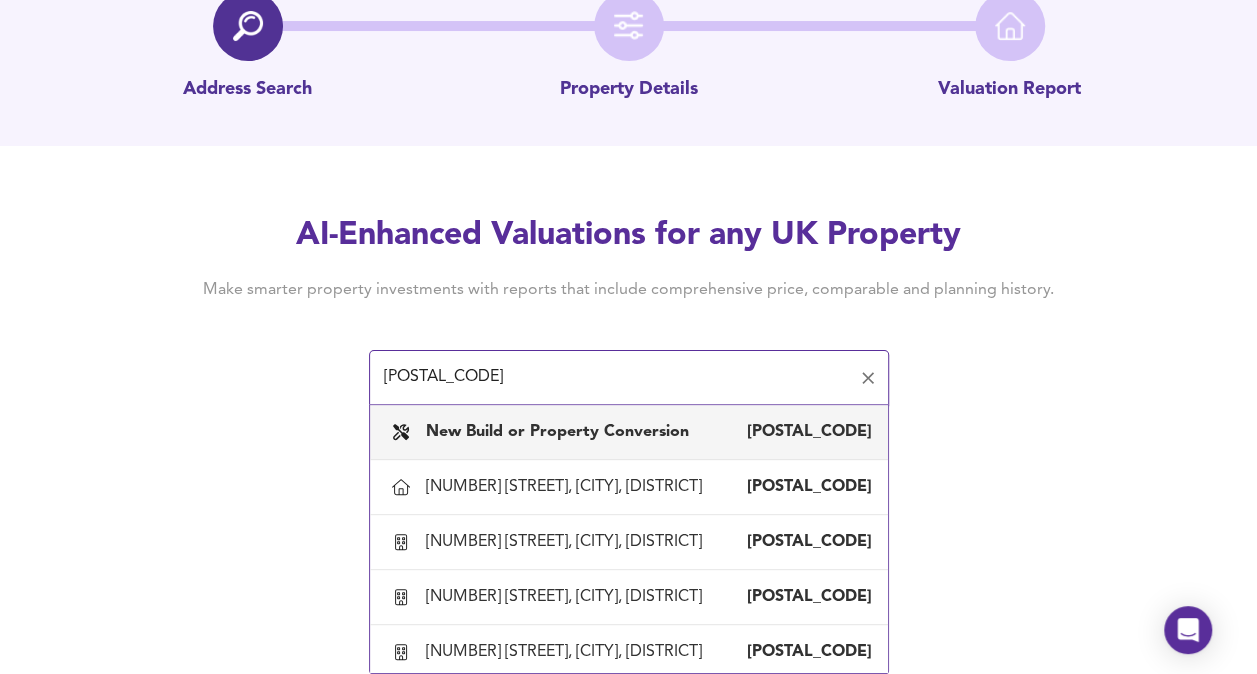 click on "New Build or Property Conversion" at bounding box center [557, 432] 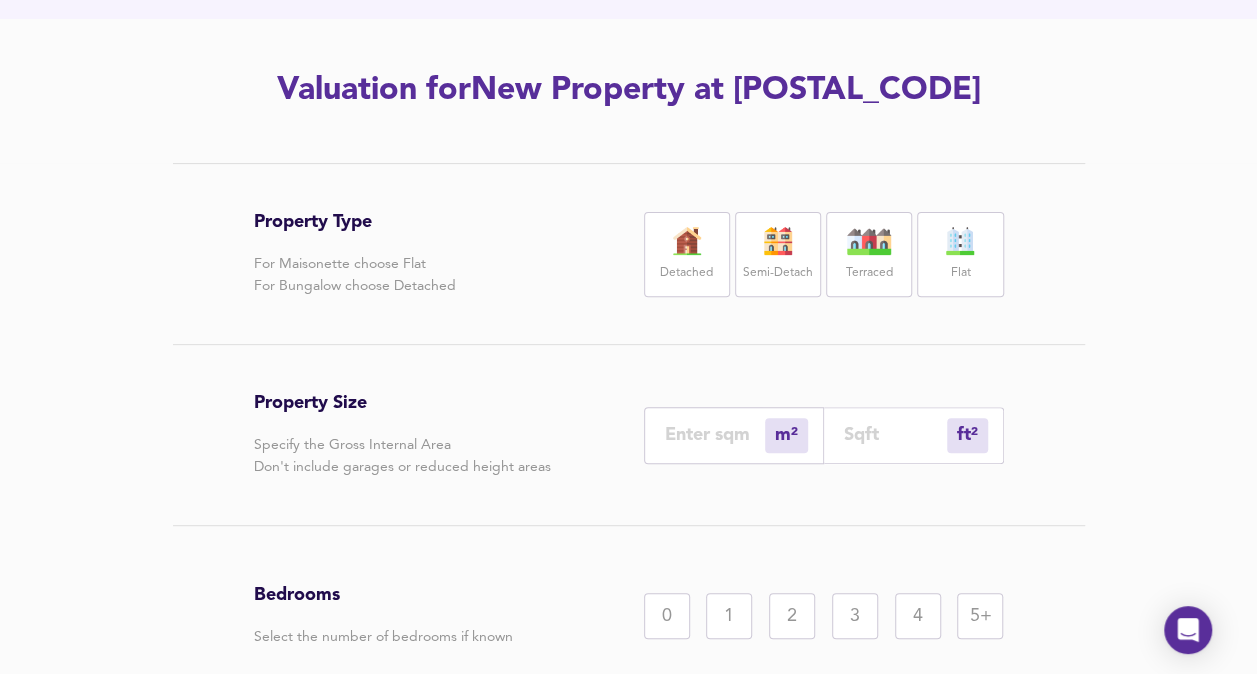 scroll, scrollTop: 245, scrollLeft: 0, axis: vertical 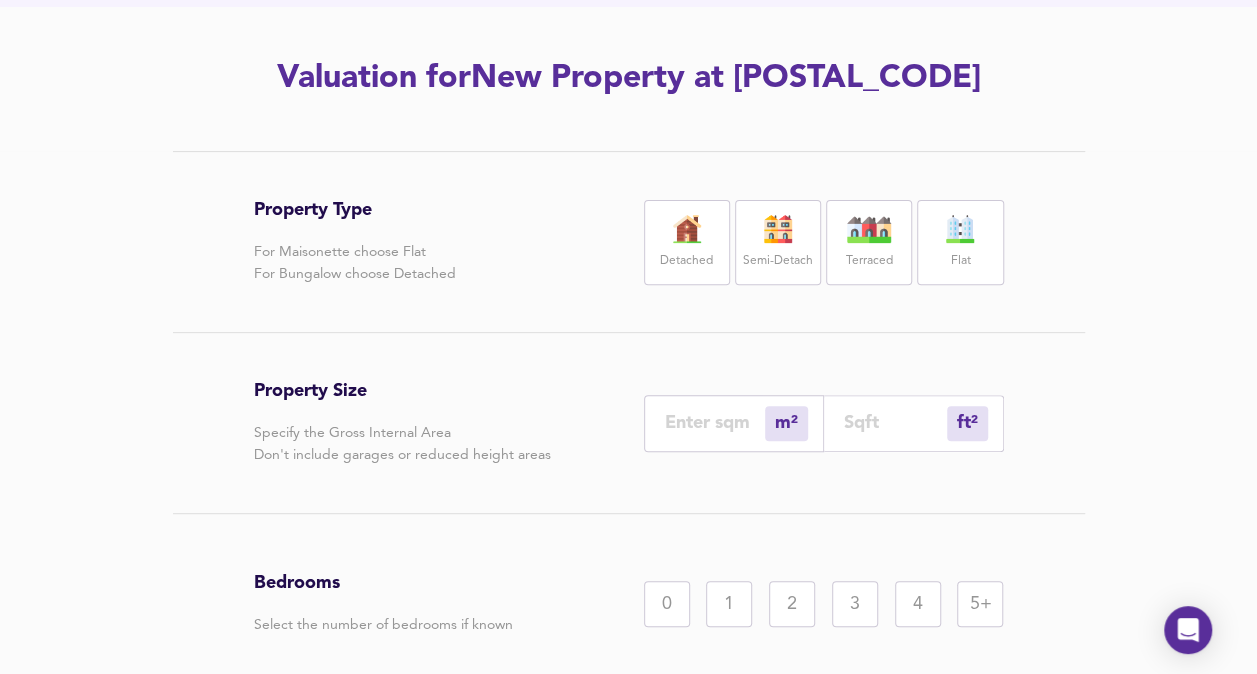 click at bounding box center (715, 422) 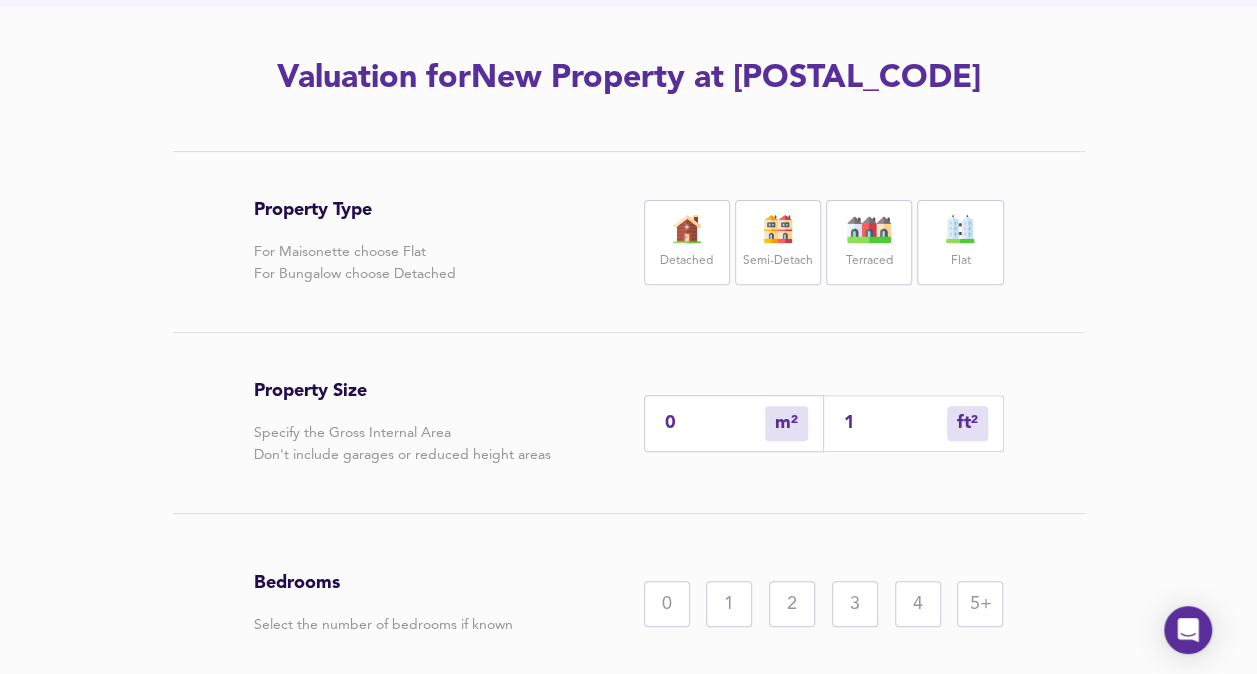 type on "2" 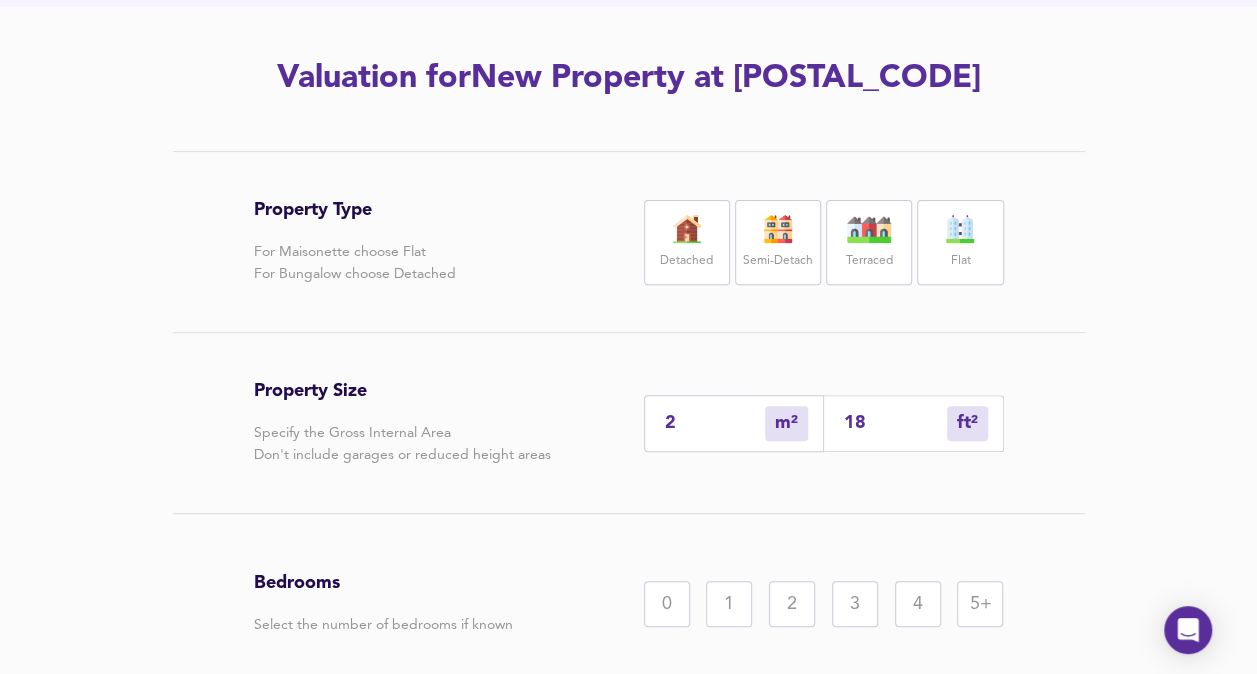 type on "17" 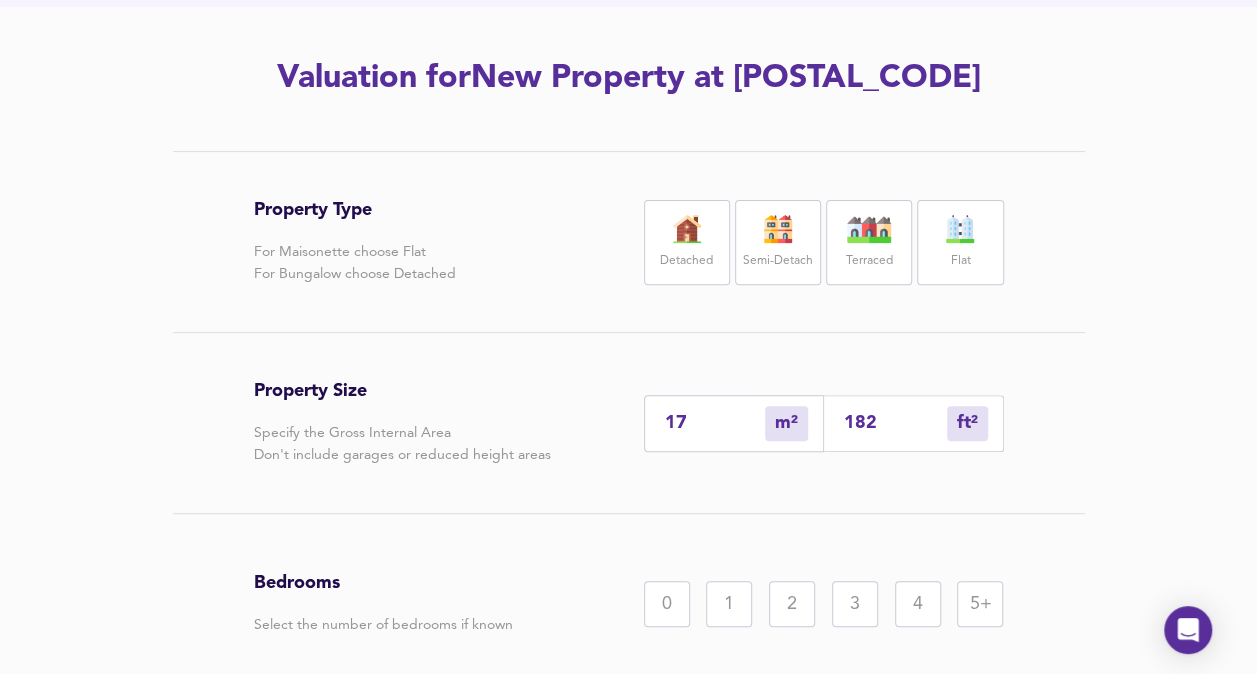 type on "169" 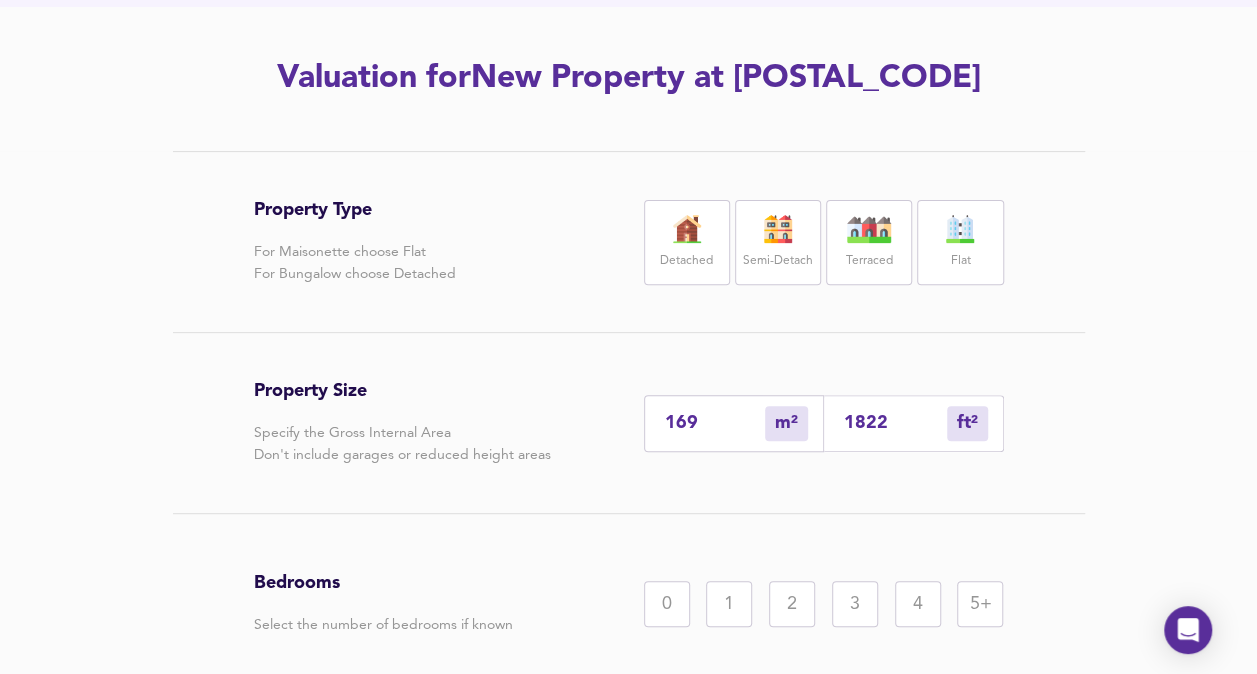 scroll, scrollTop: 427, scrollLeft: 0, axis: vertical 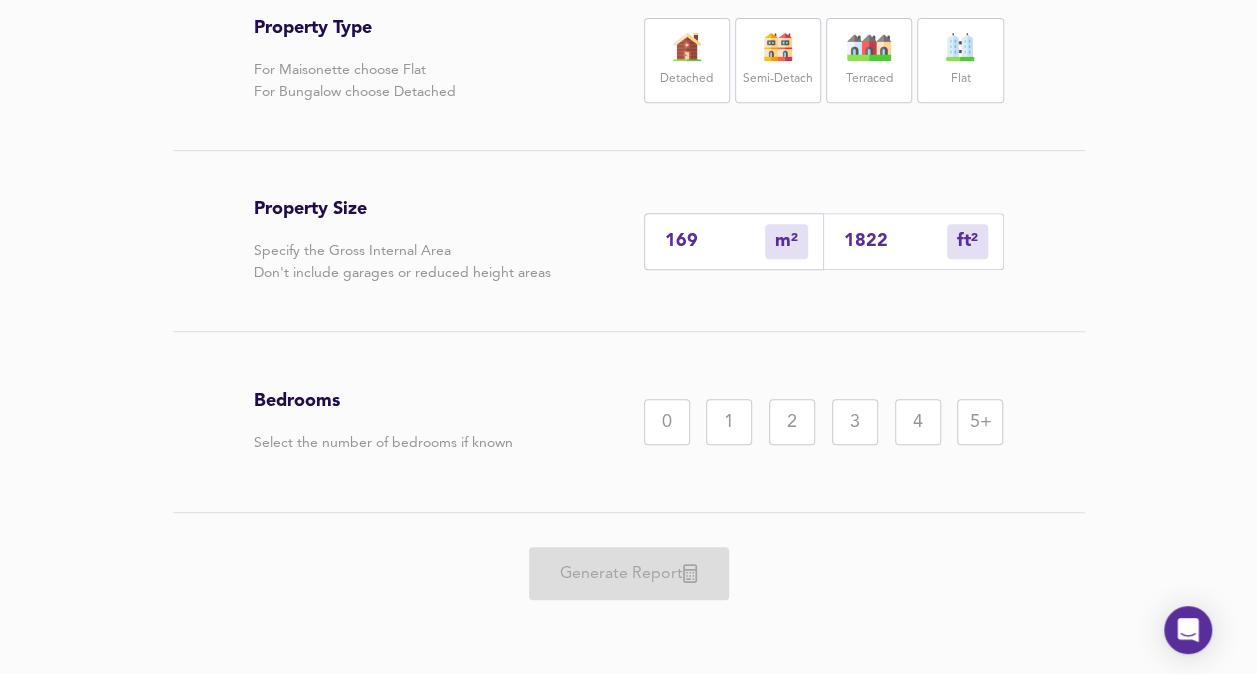 type on "1822" 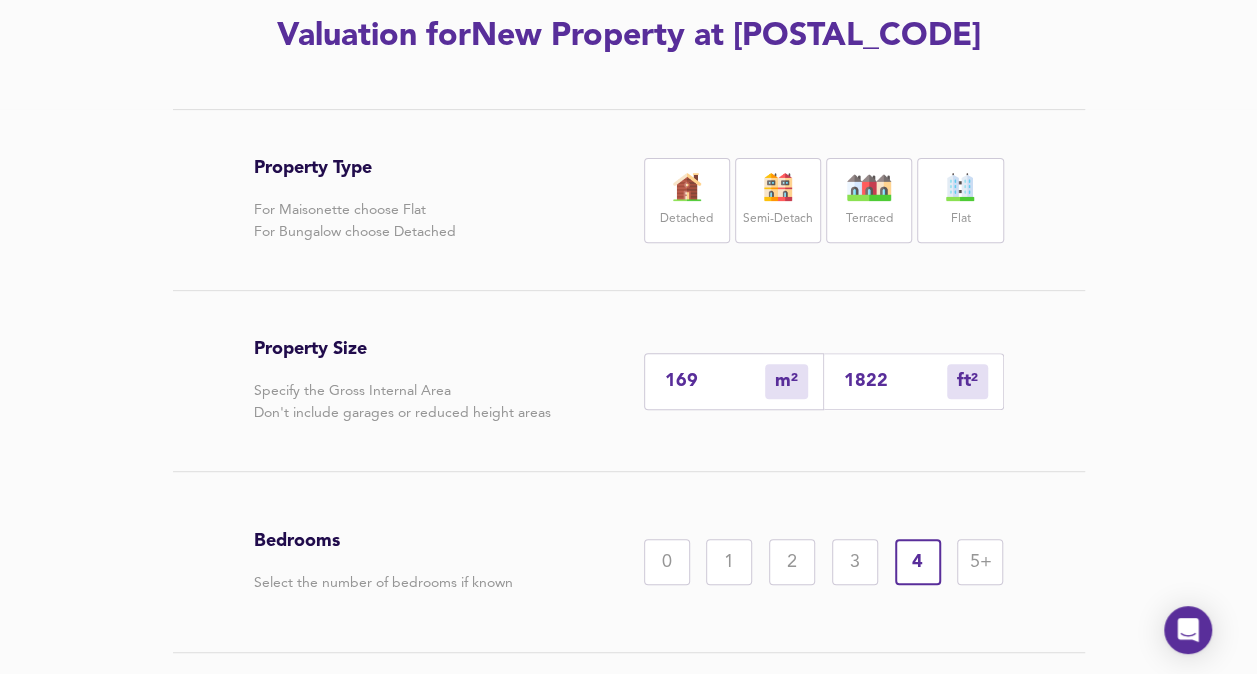 scroll, scrollTop: 265, scrollLeft: 0, axis: vertical 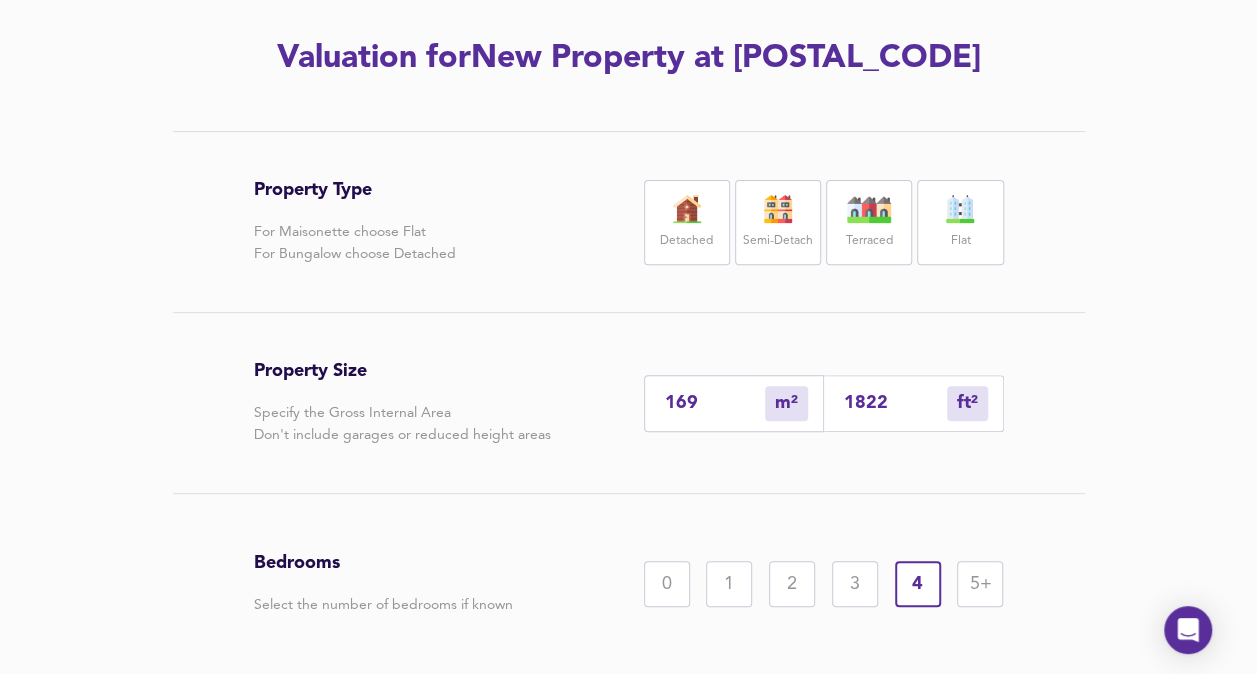 click on "Semi-Detach" at bounding box center (778, 222) 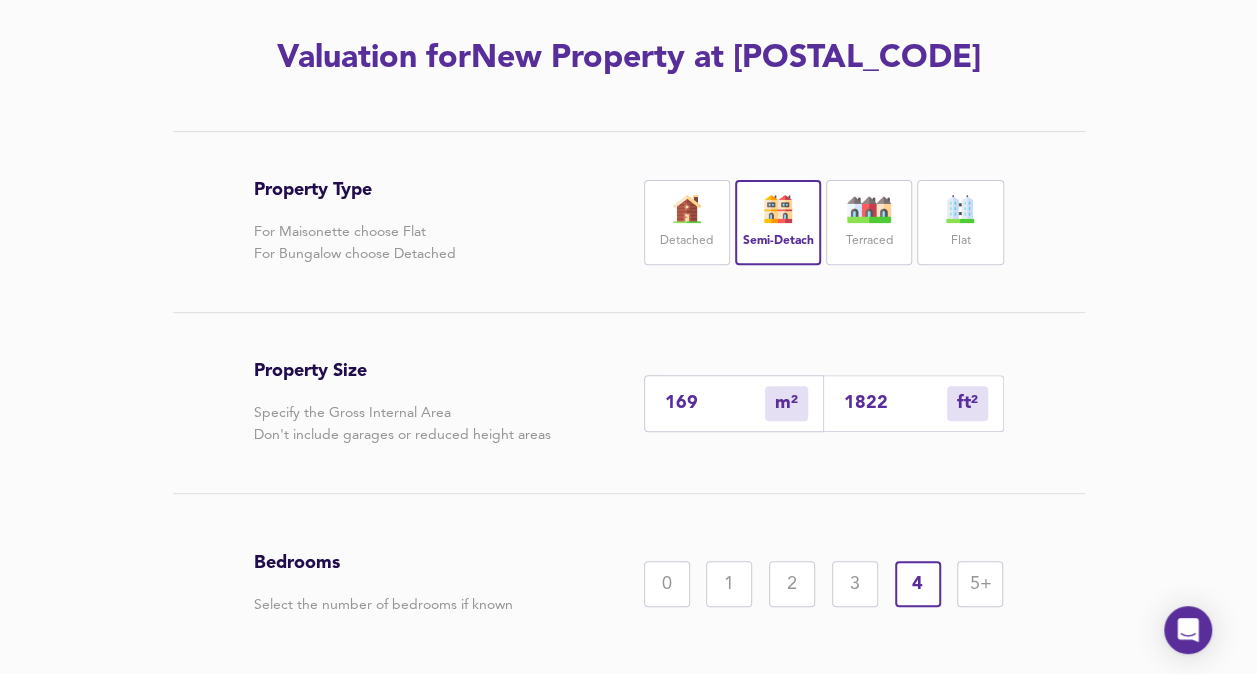 scroll, scrollTop: 427, scrollLeft: 0, axis: vertical 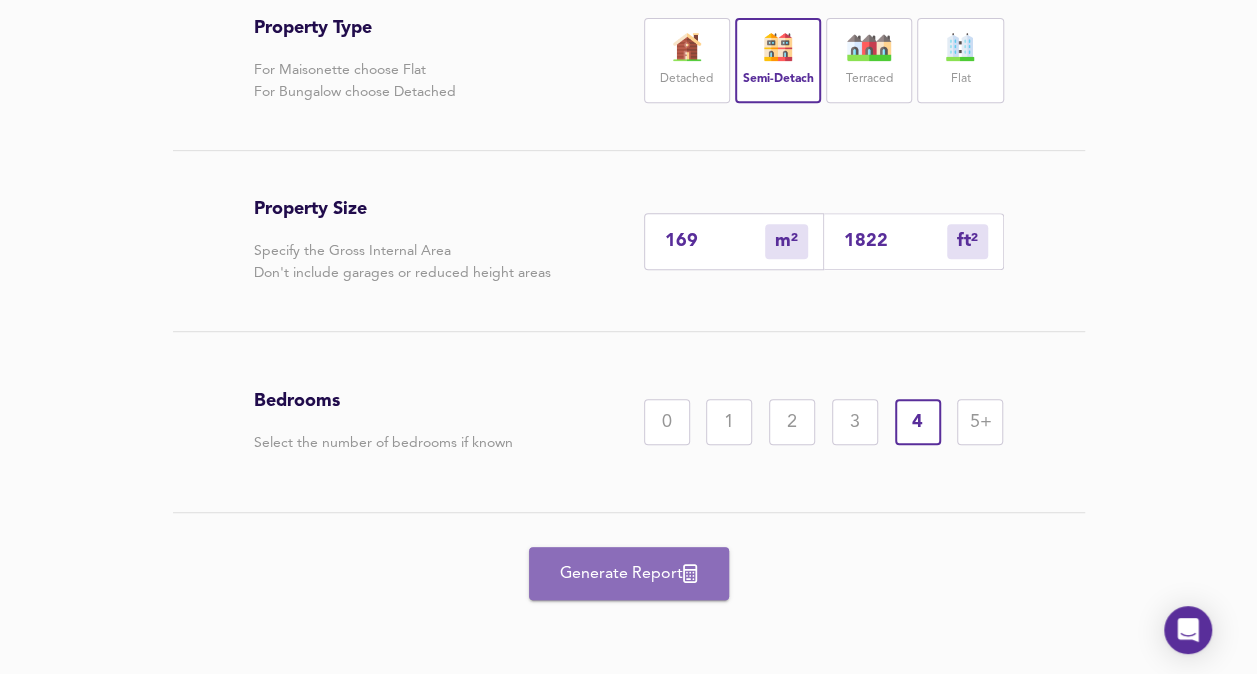 click on "Generate Report" at bounding box center [629, 574] 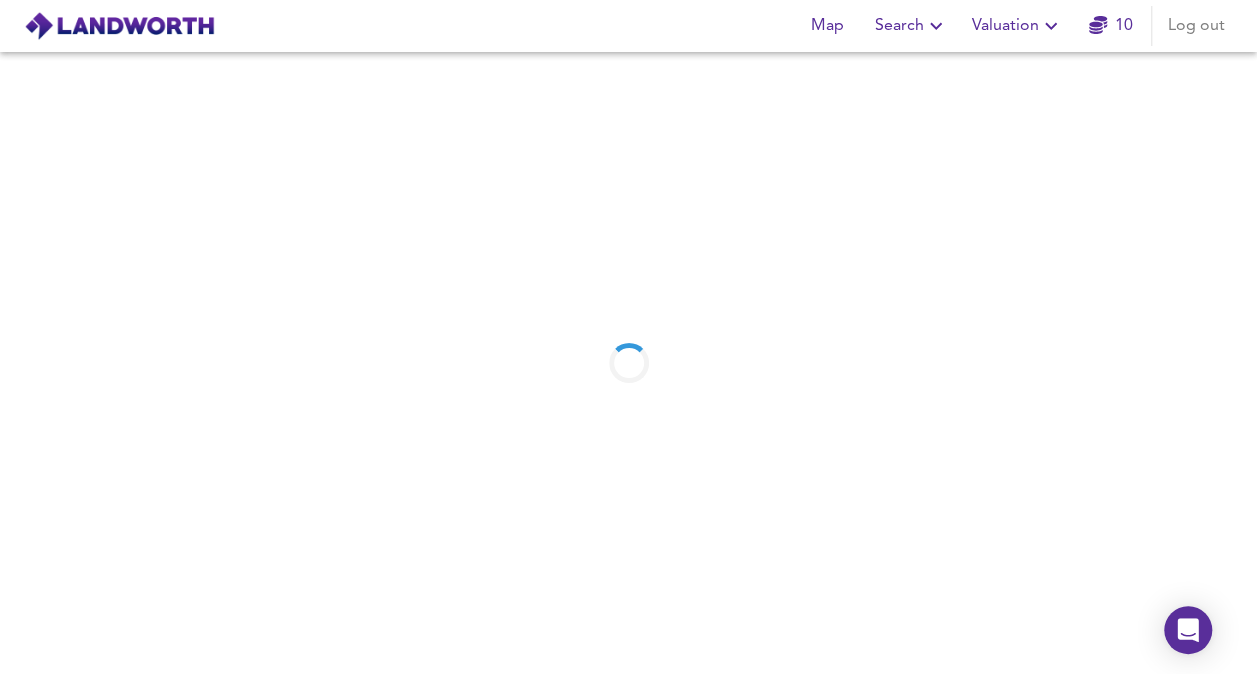 scroll, scrollTop: 0, scrollLeft: 0, axis: both 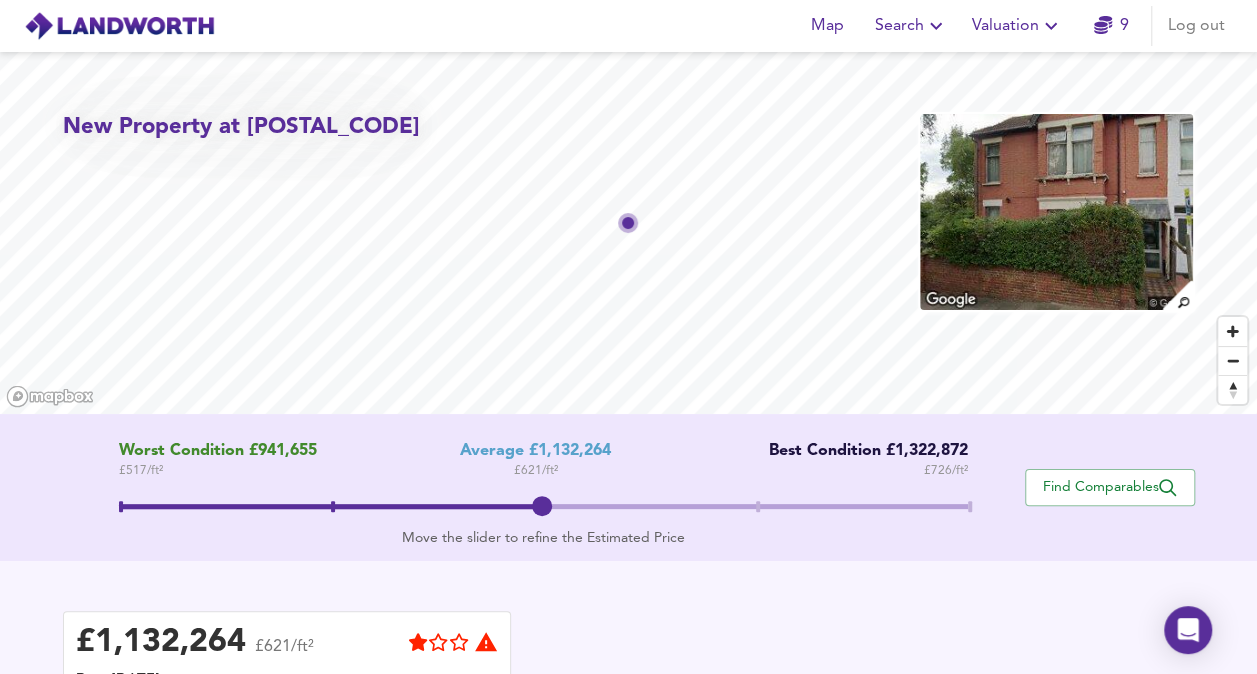 drag, startPoint x: 941, startPoint y: 535, endPoint x: 922, endPoint y: 535, distance: 19 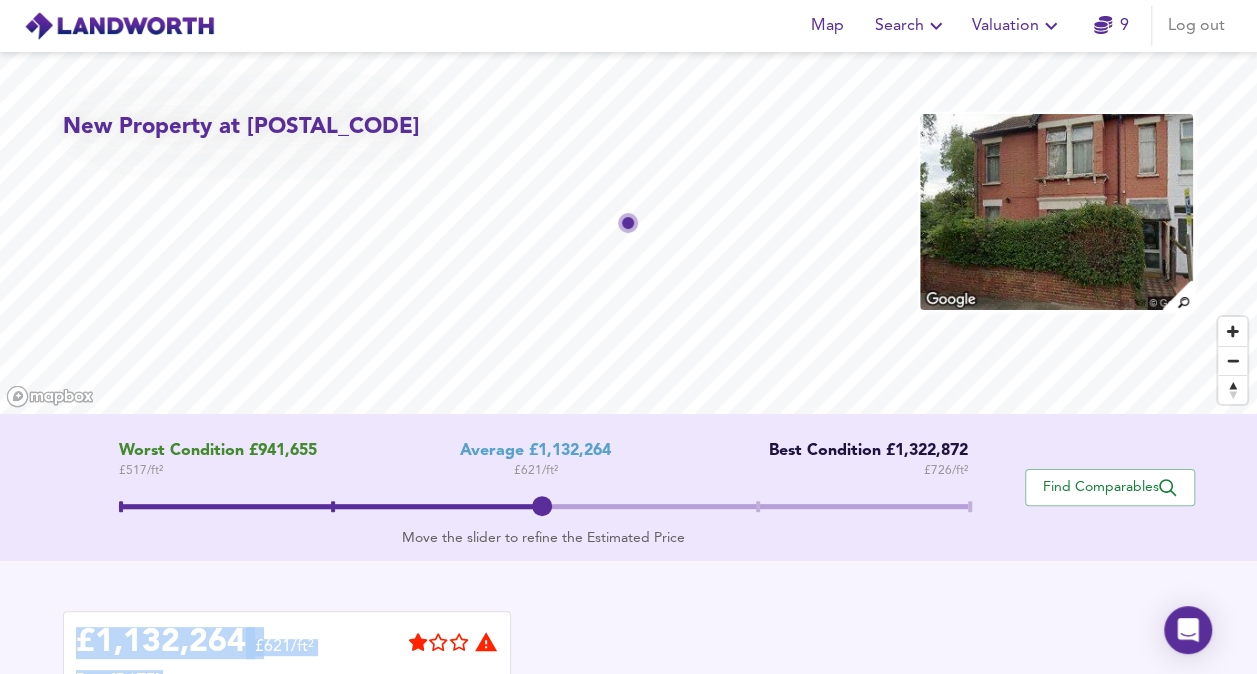 drag, startPoint x: 928, startPoint y: 601, endPoint x: 938, endPoint y: 552, distance: 50.01 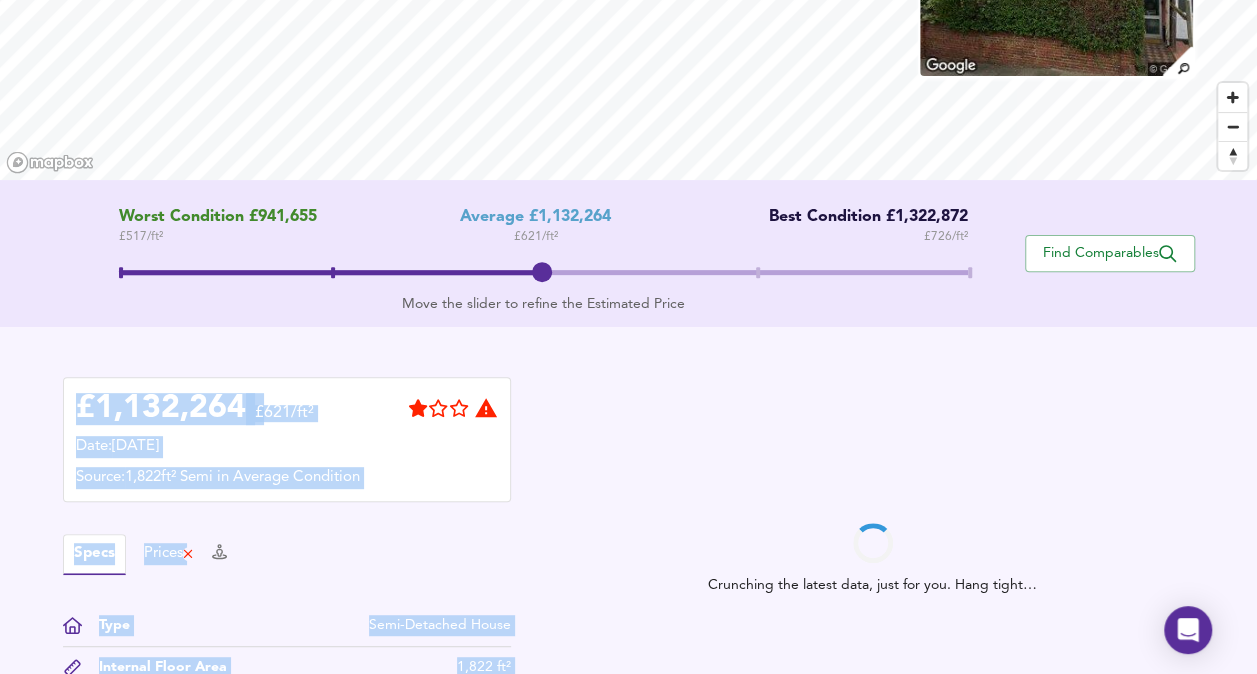 scroll, scrollTop: 235, scrollLeft: 0, axis: vertical 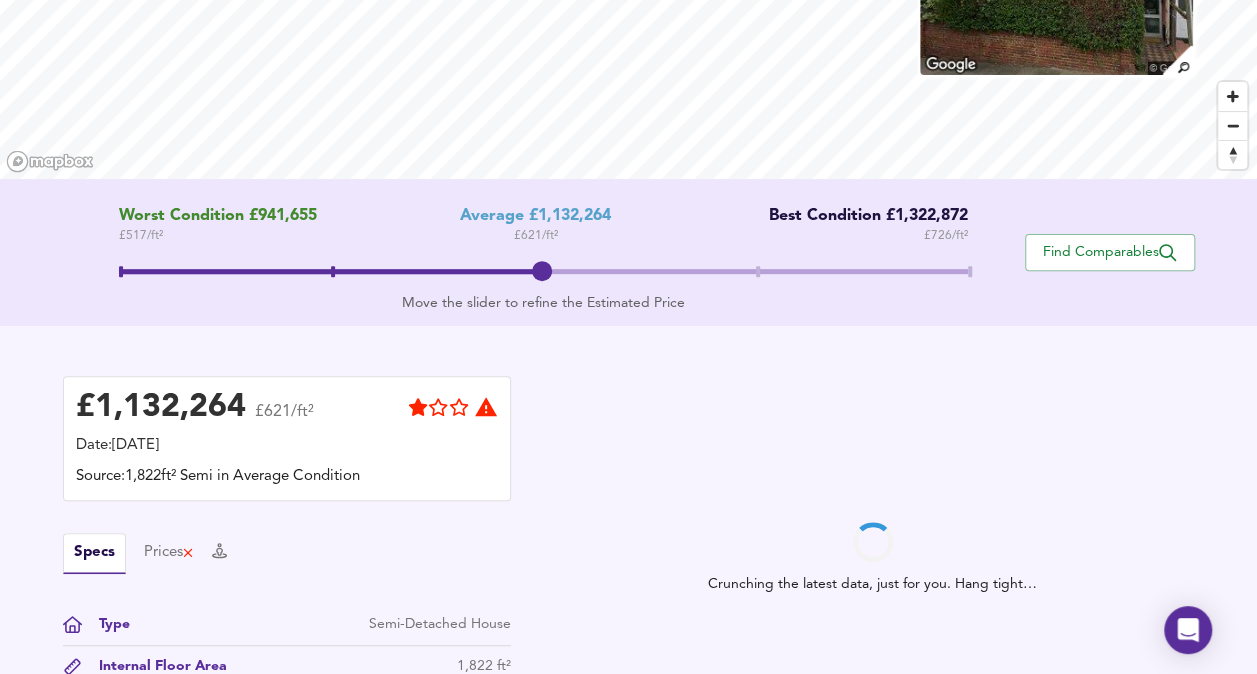 click on "Crunching the latest data, just for you. Hang tight…" at bounding box center (873, 558) 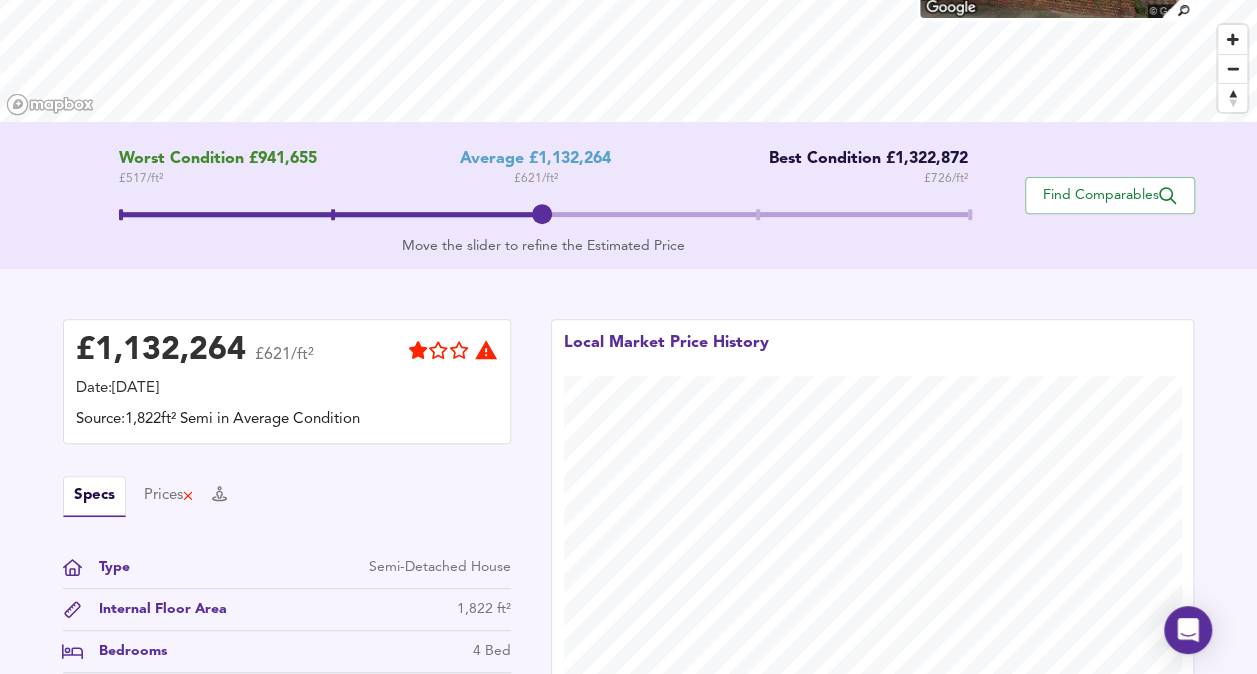 scroll, scrollTop: 220, scrollLeft: 0, axis: vertical 